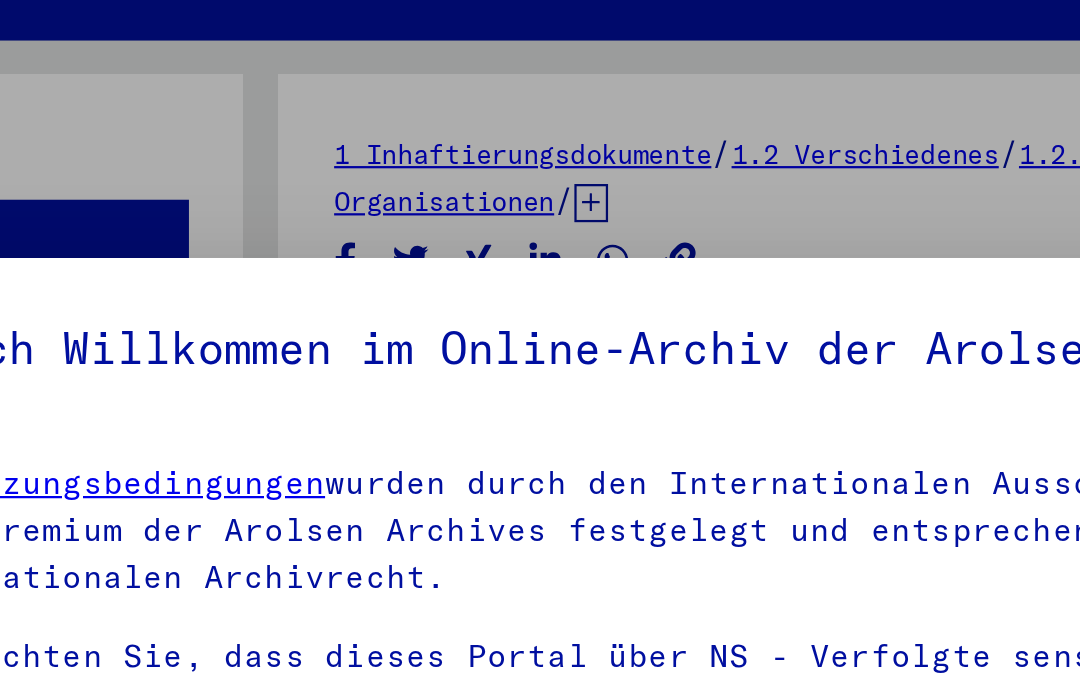 scroll, scrollTop: 0, scrollLeft: 0, axis: both 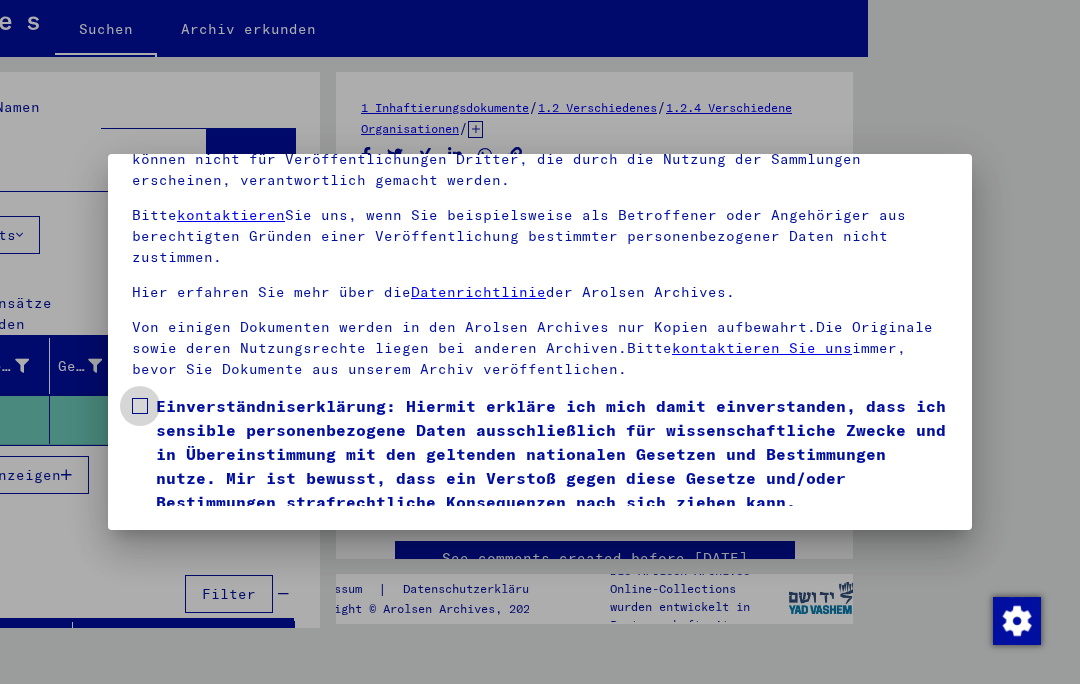click at bounding box center [140, 406] 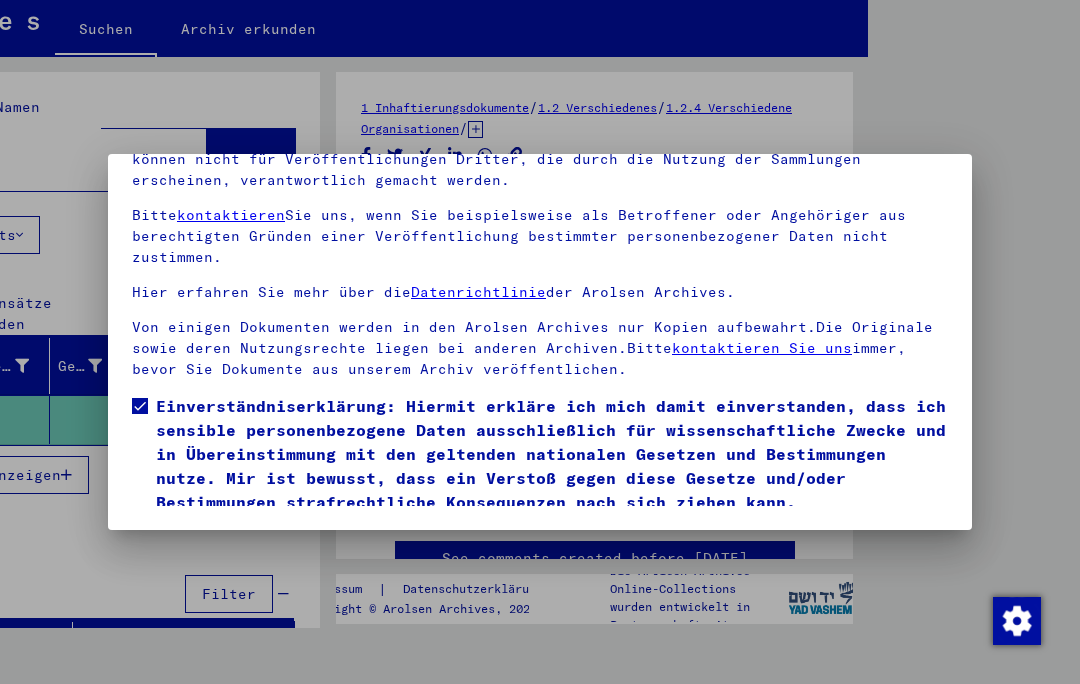click on "Ich stimme zu" at bounding box center (207, 543) 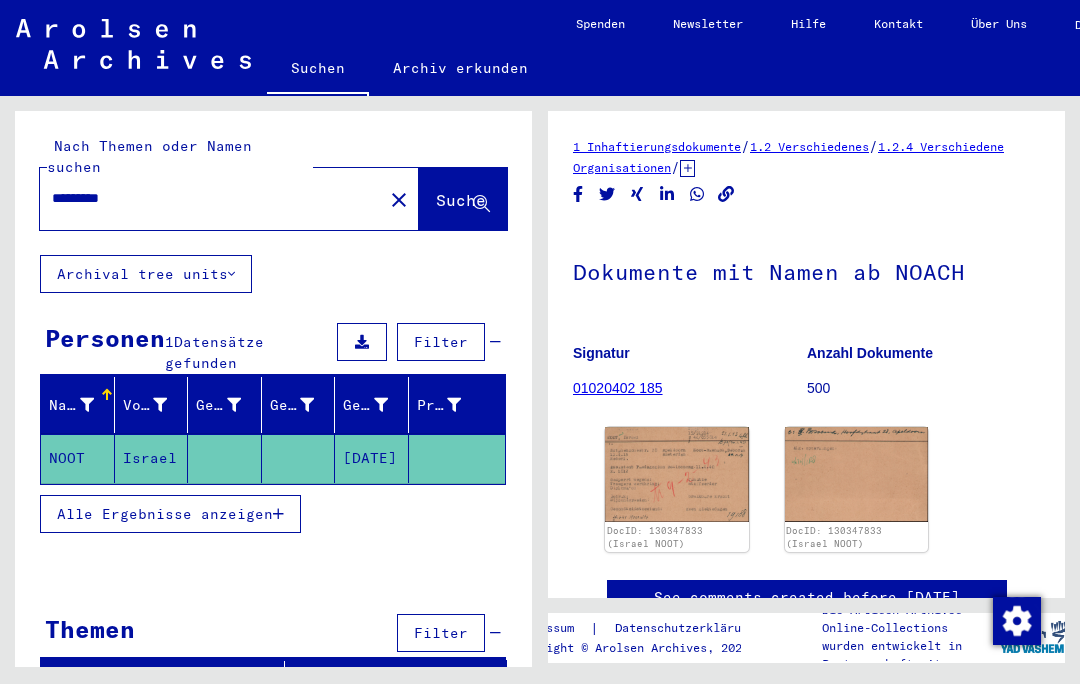 click on "*********" at bounding box center (211, 198) 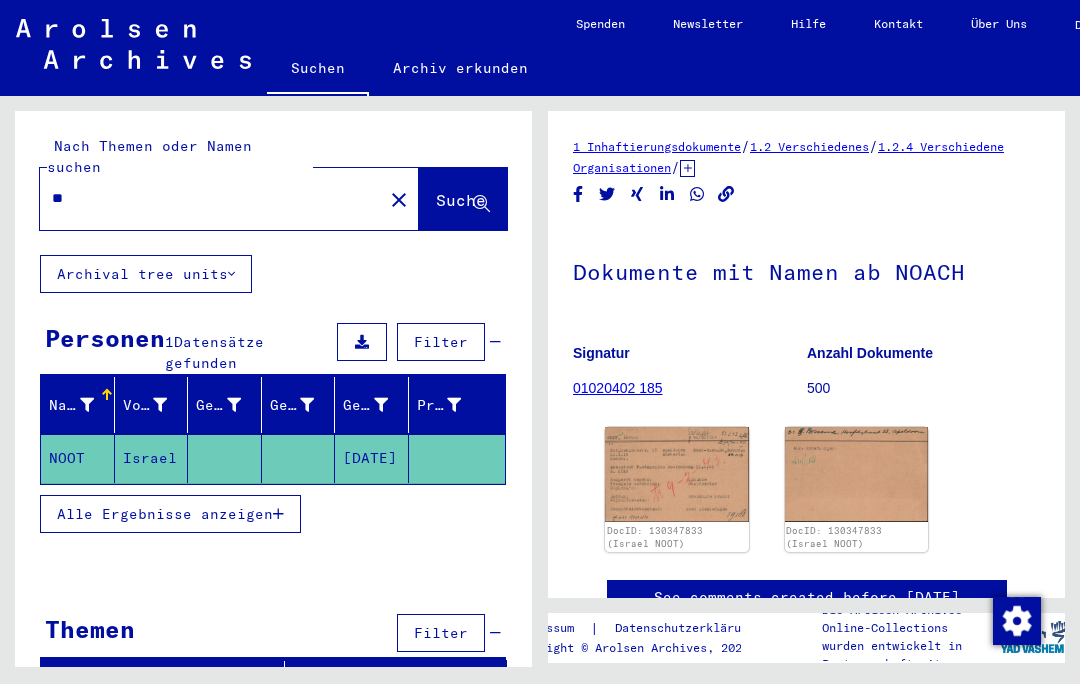 type on "*" 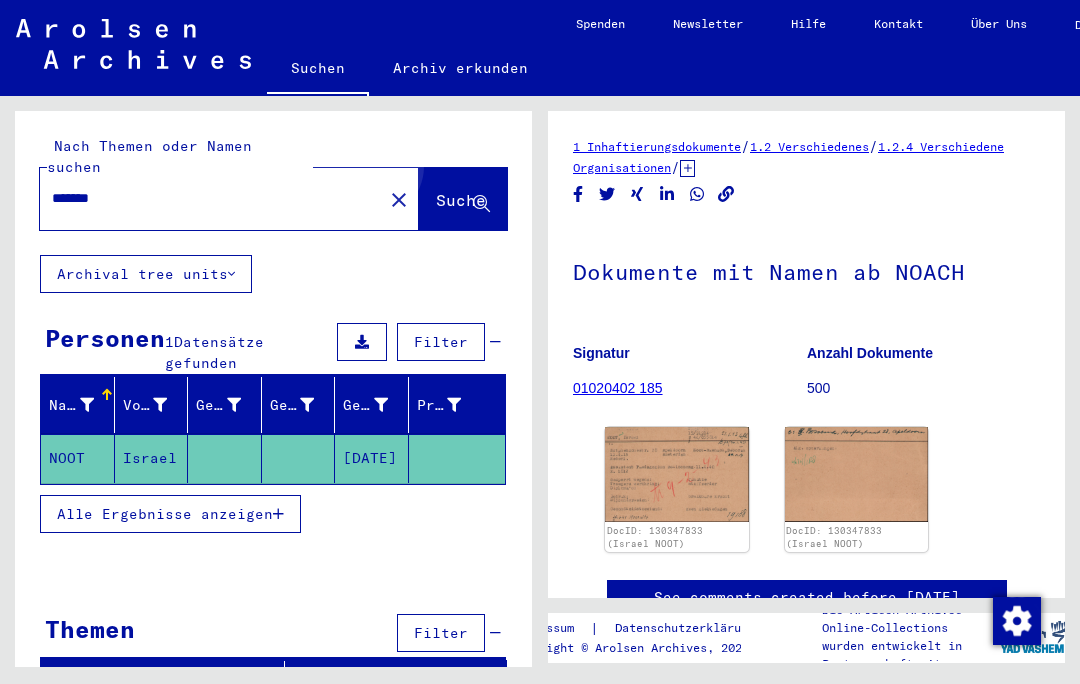 type on "*******" 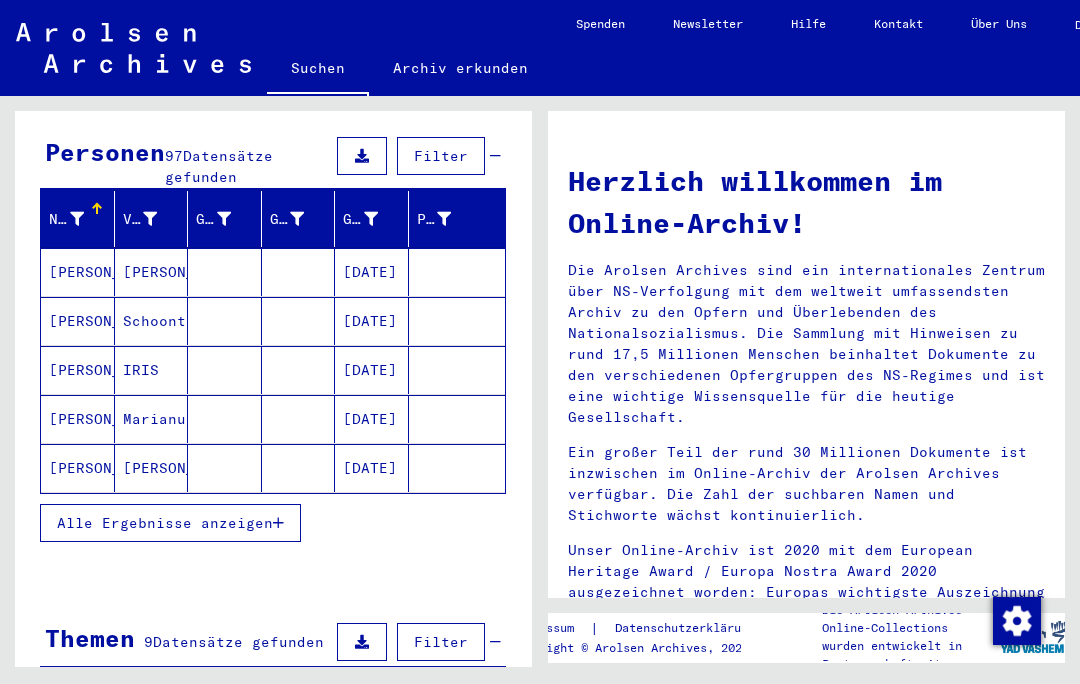 scroll, scrollTop: 190, scrollLeft: 0, axis: vertical 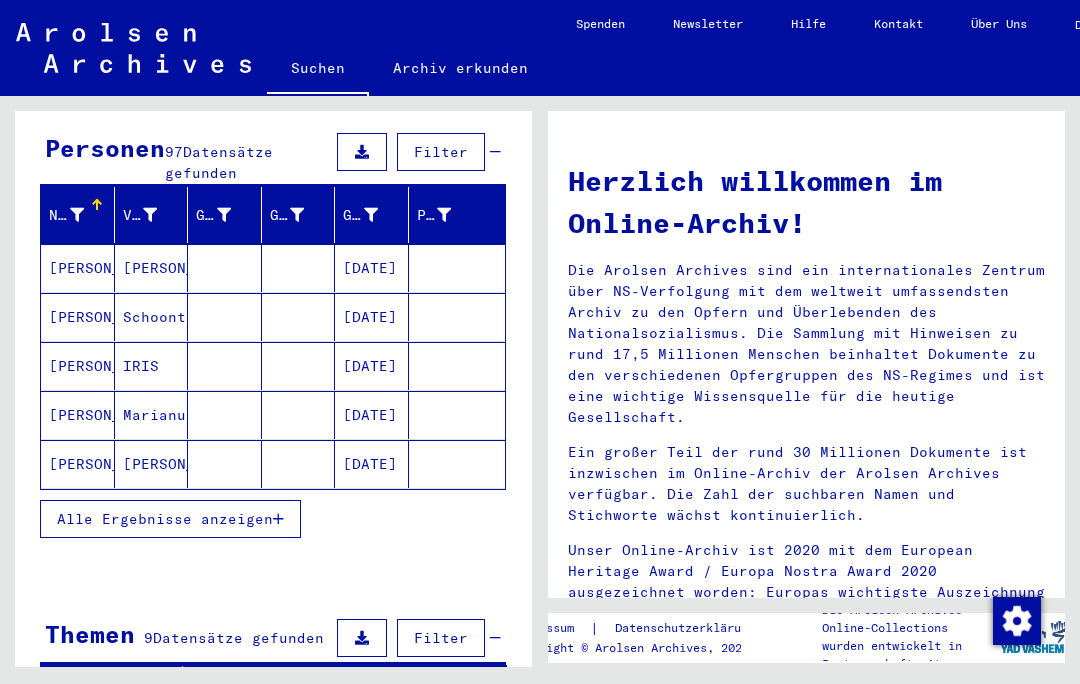 click on "Alle Ergebnisse anzeigen" at bounding box center (165, 519) 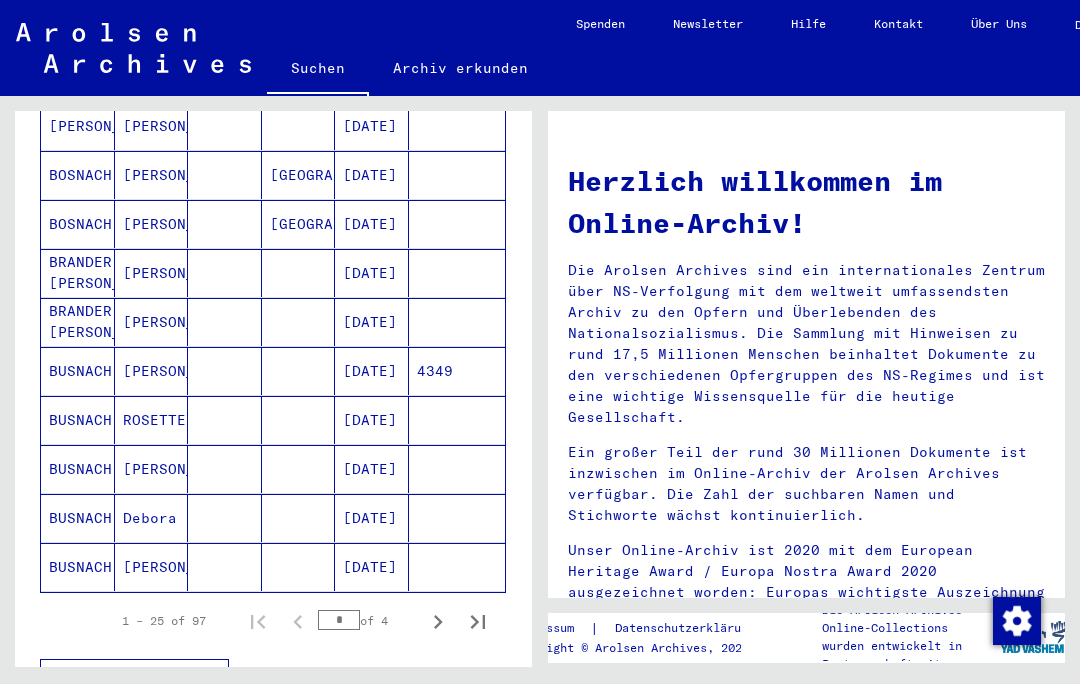 scroll, scrollTop: 1068, scrollLeft: 0, axis: vertical 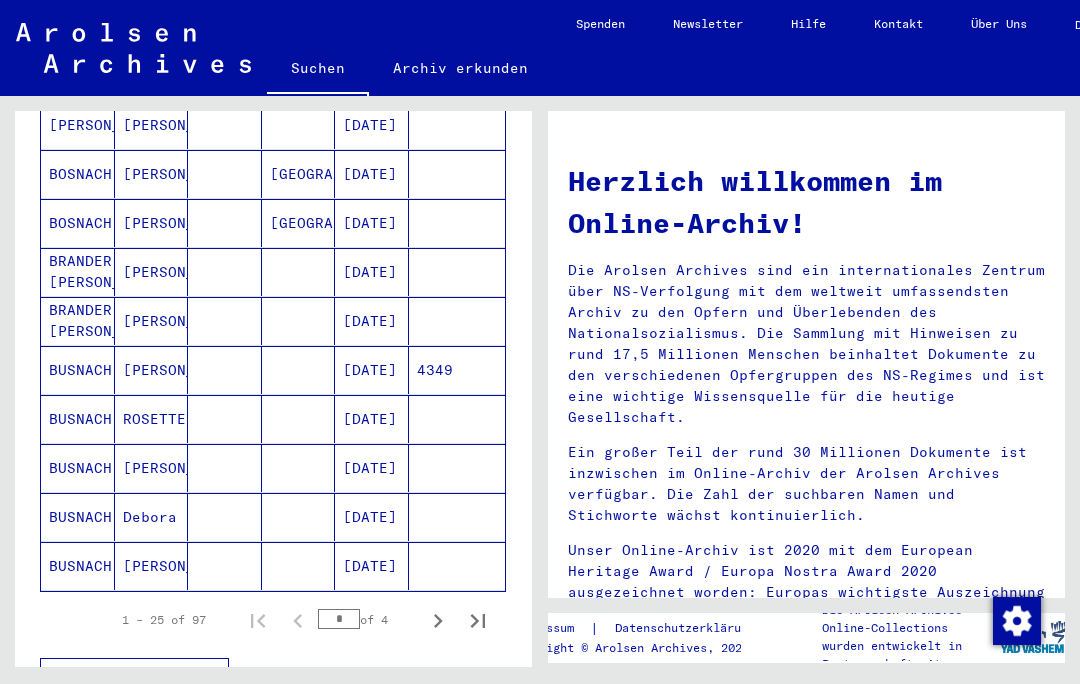 click on "Debora" at bounding box center [152, 566] 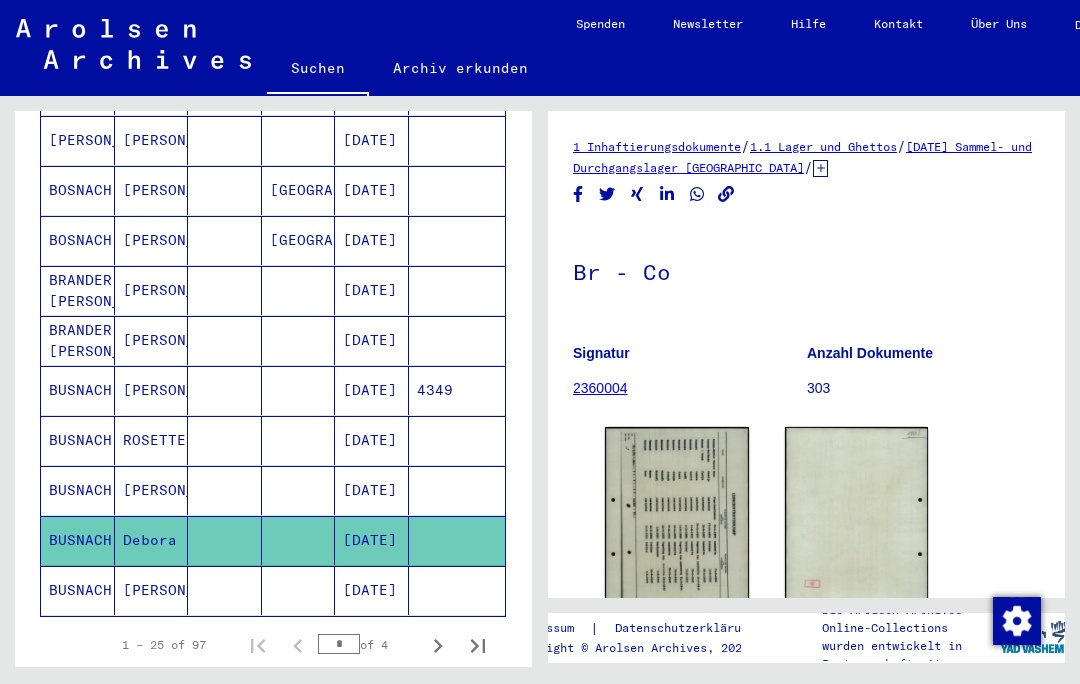 scroll, scrollTop: 0, scrollLeft: 0, axis: both 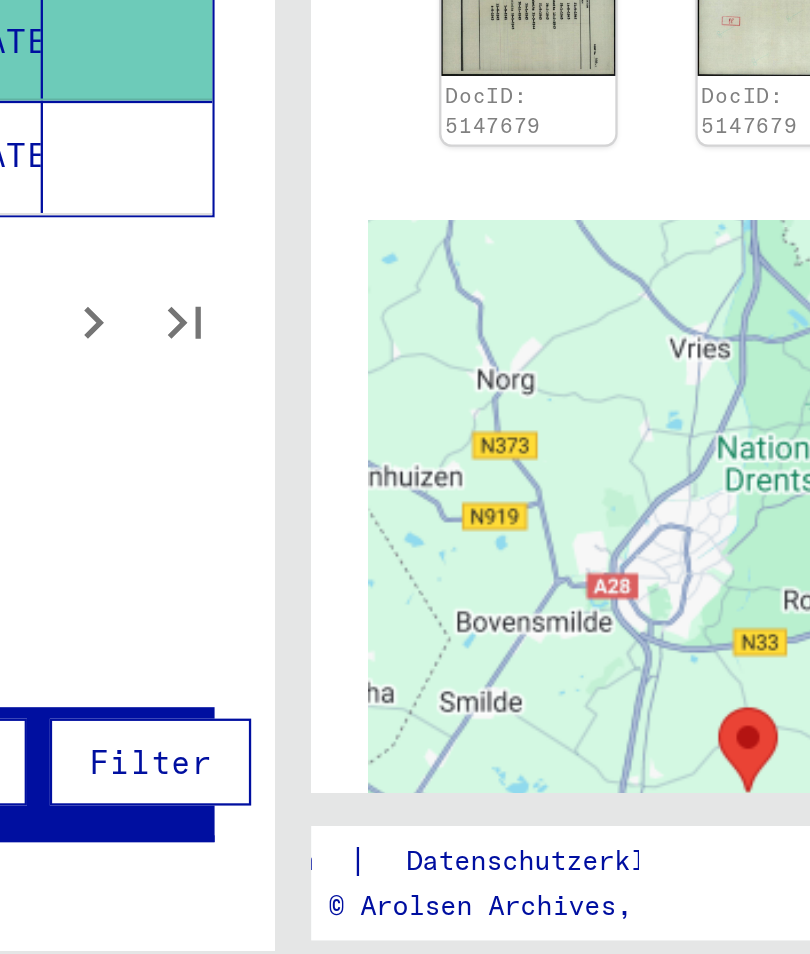 click 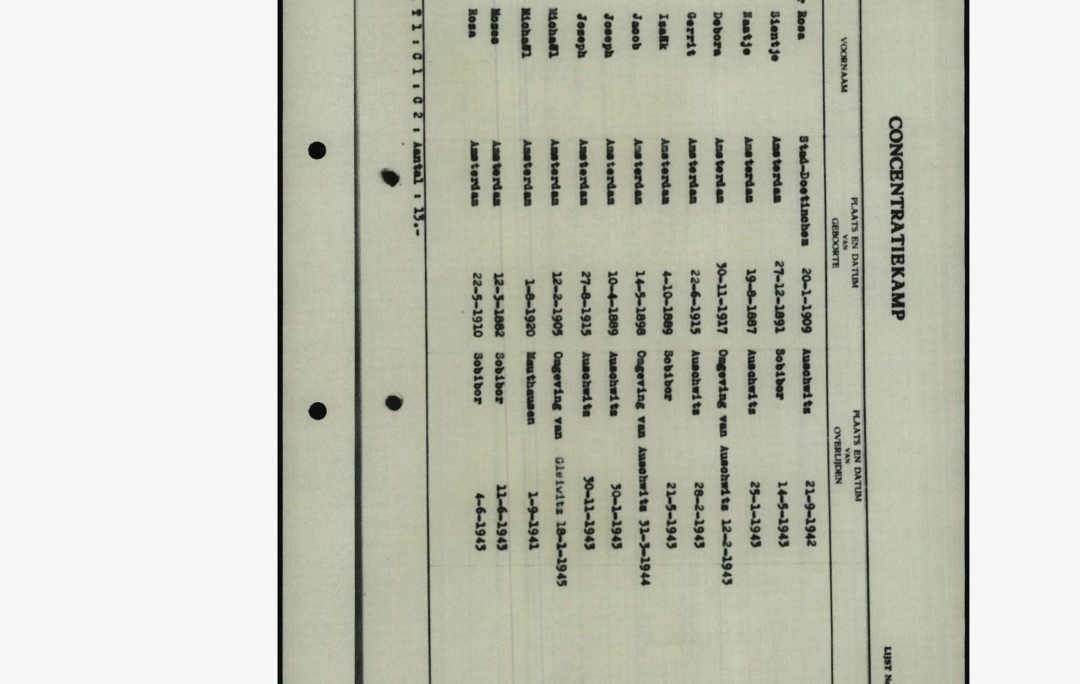 click at bounding box center (540, 292) 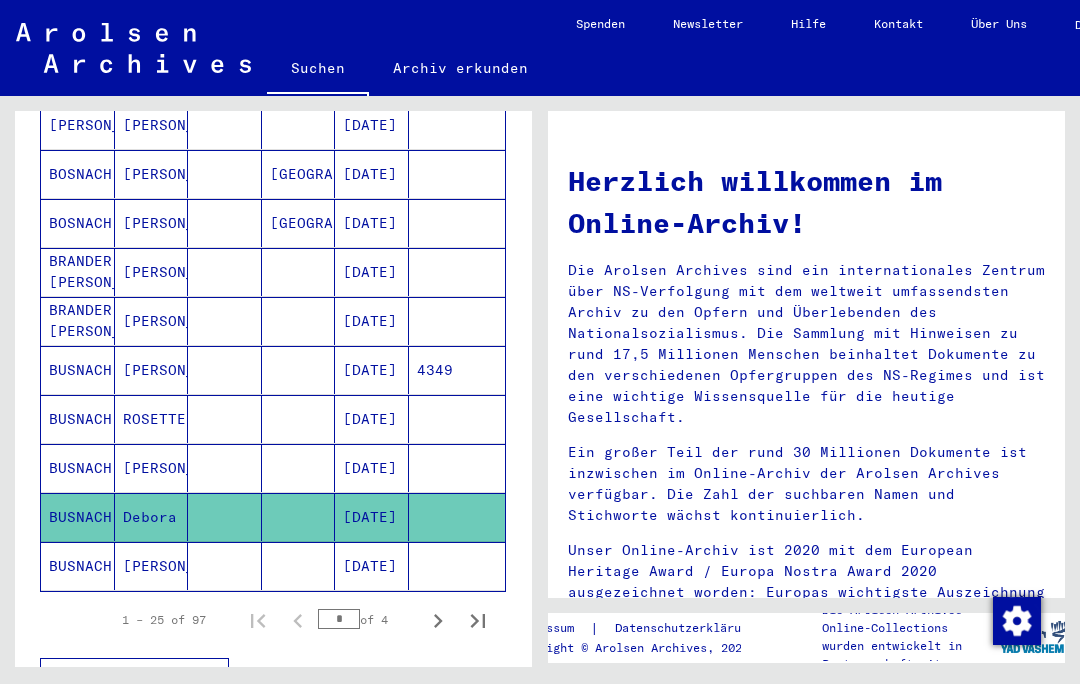 click 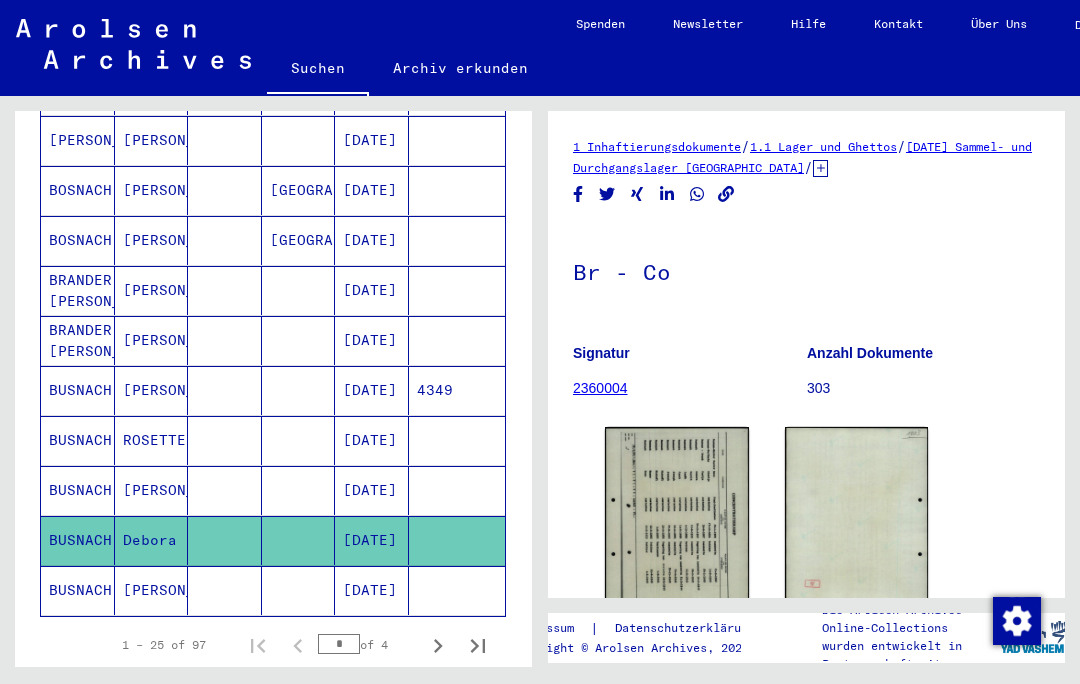 scroll, scrollTop: 0, scrollLeft: 0, axis: both 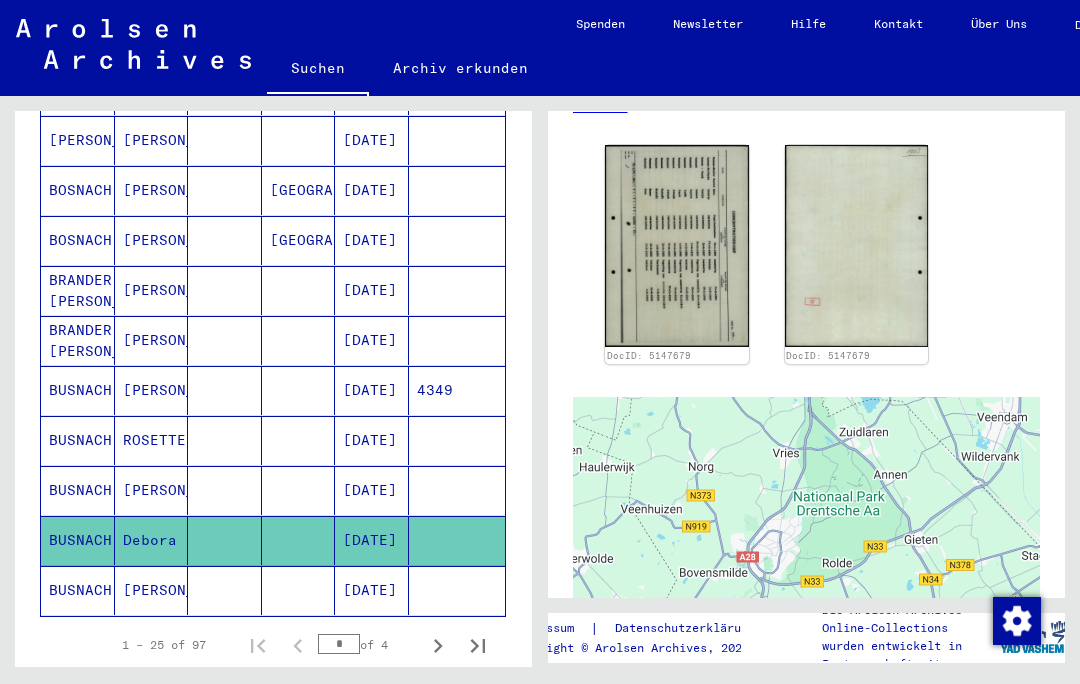 click 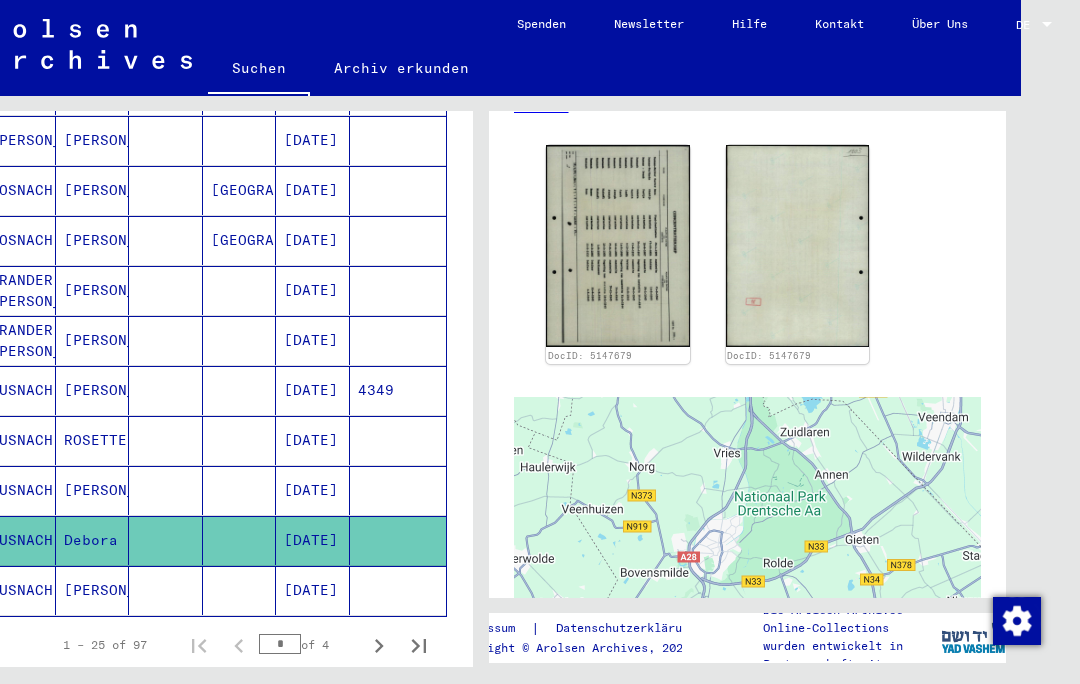 scroll, scrollTop: 0, scrollLeft: 68, axis: horizontal 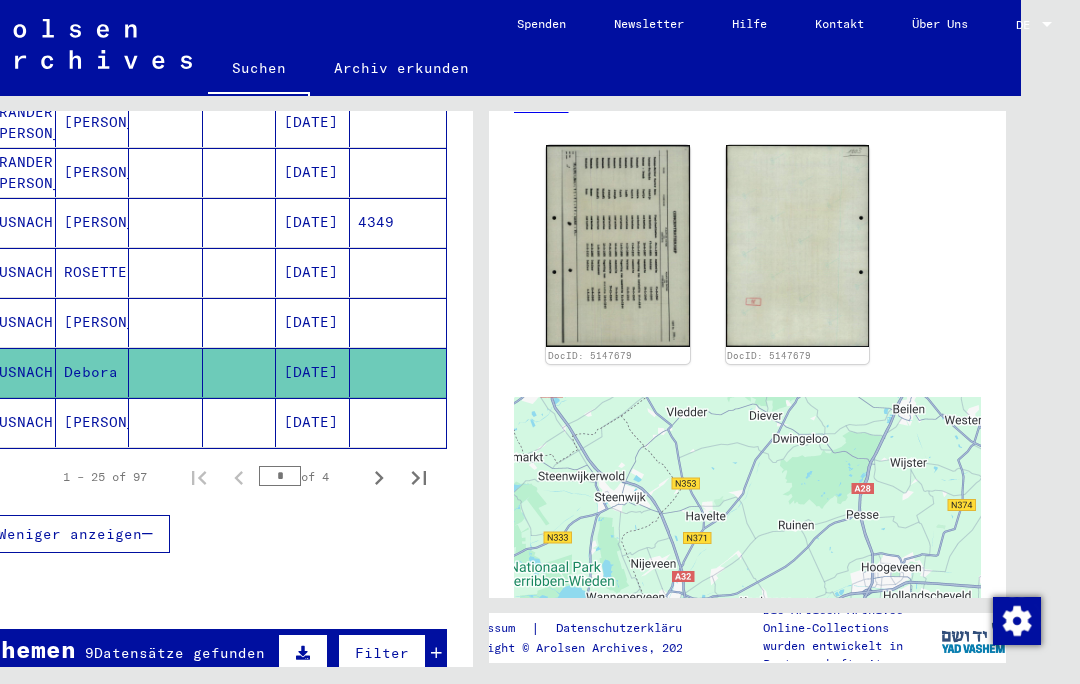 click 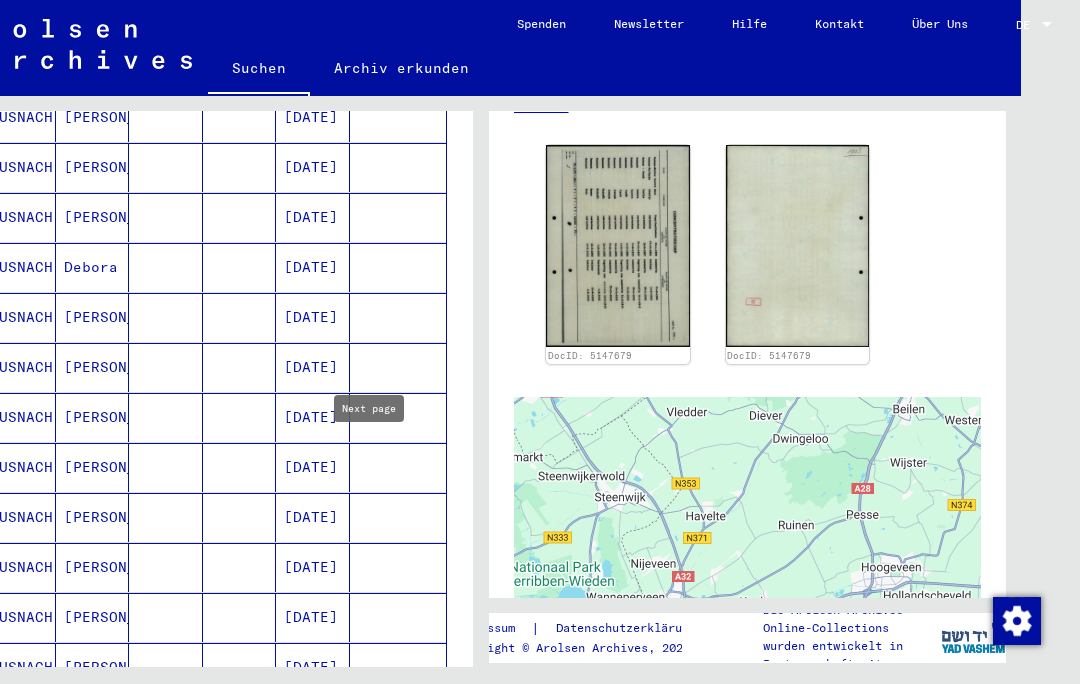 scroll, scrollTop: 940, scrollLeft: 0, axis: vertical 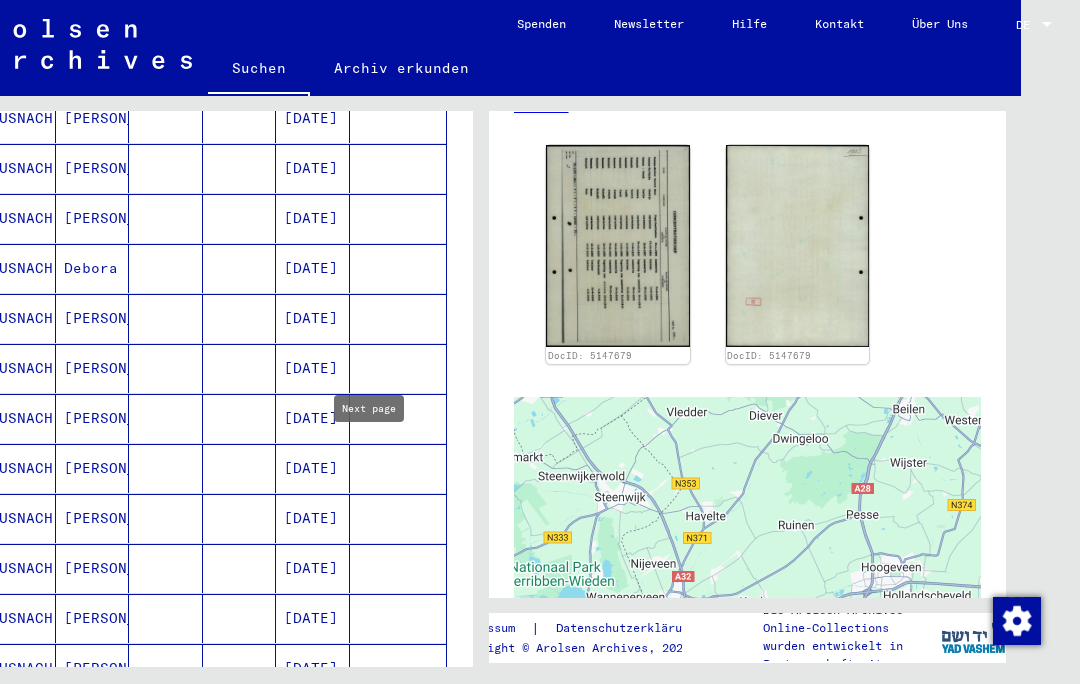 click at bounding box center (240, 318) 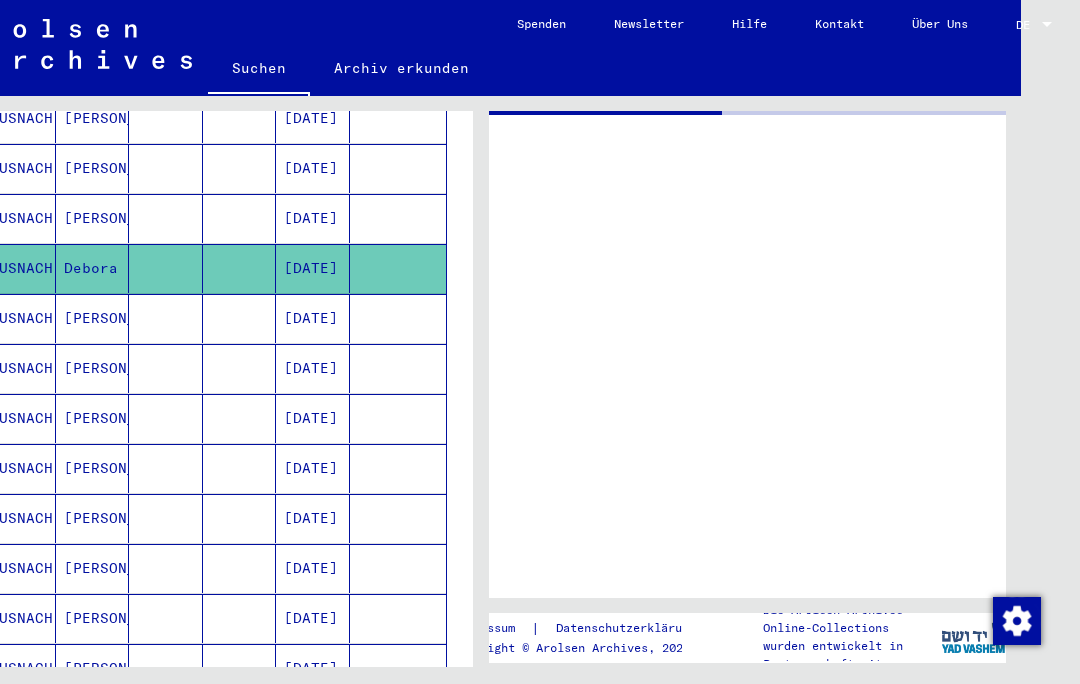 scroll, scrollTop: 0, scrollLeft: 0, axis: both 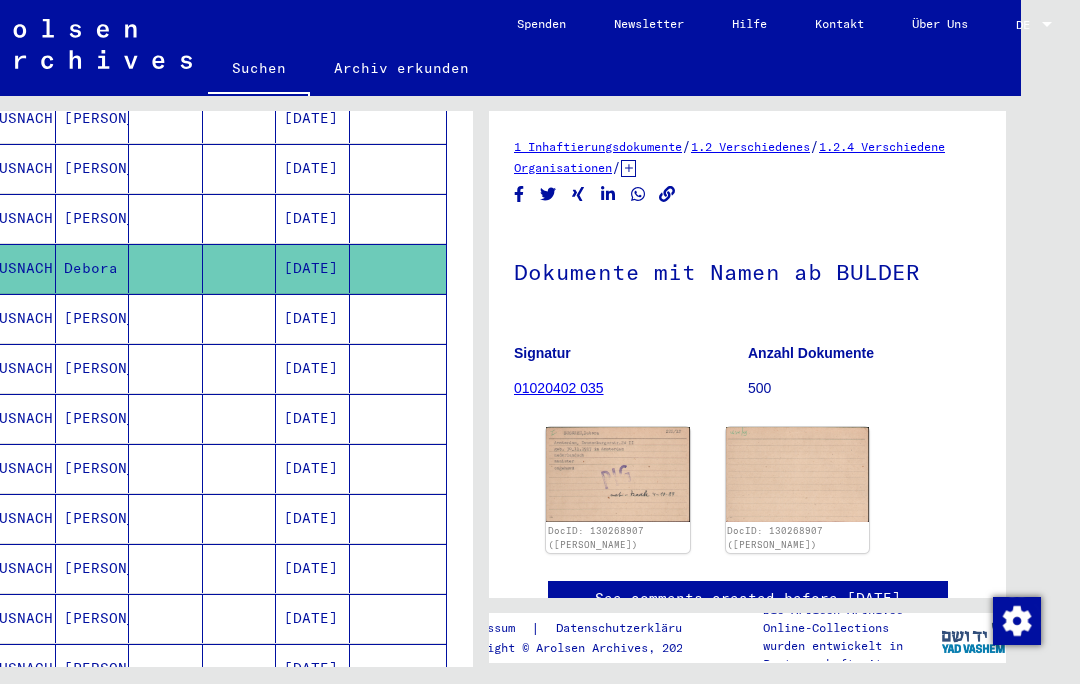 click 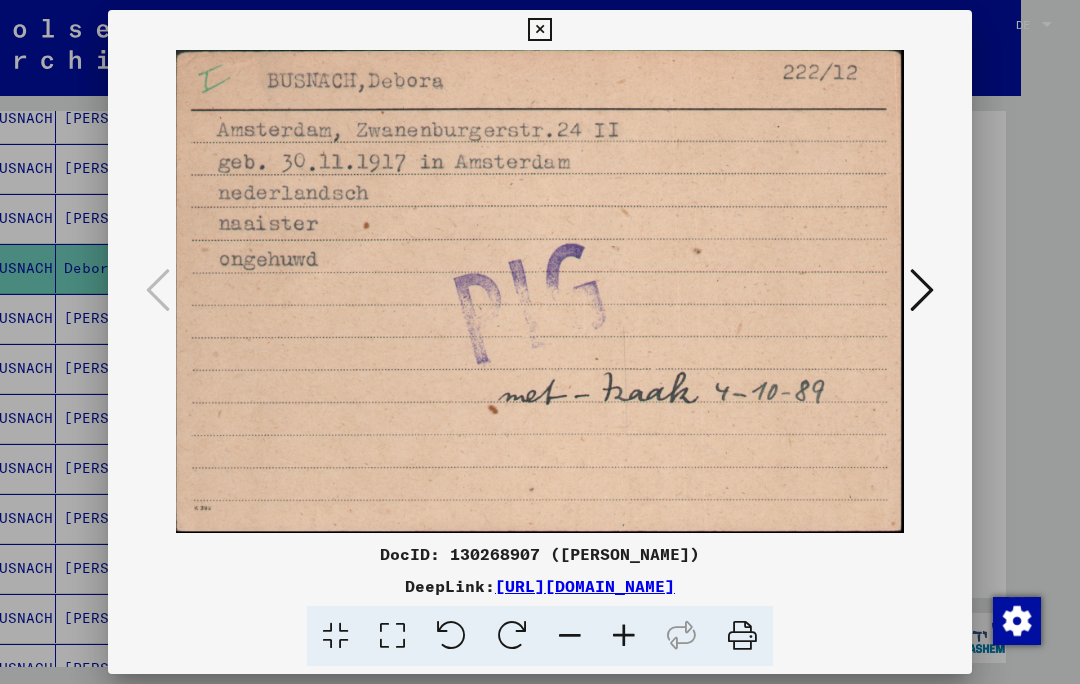 click at bounding box center [922, 291] 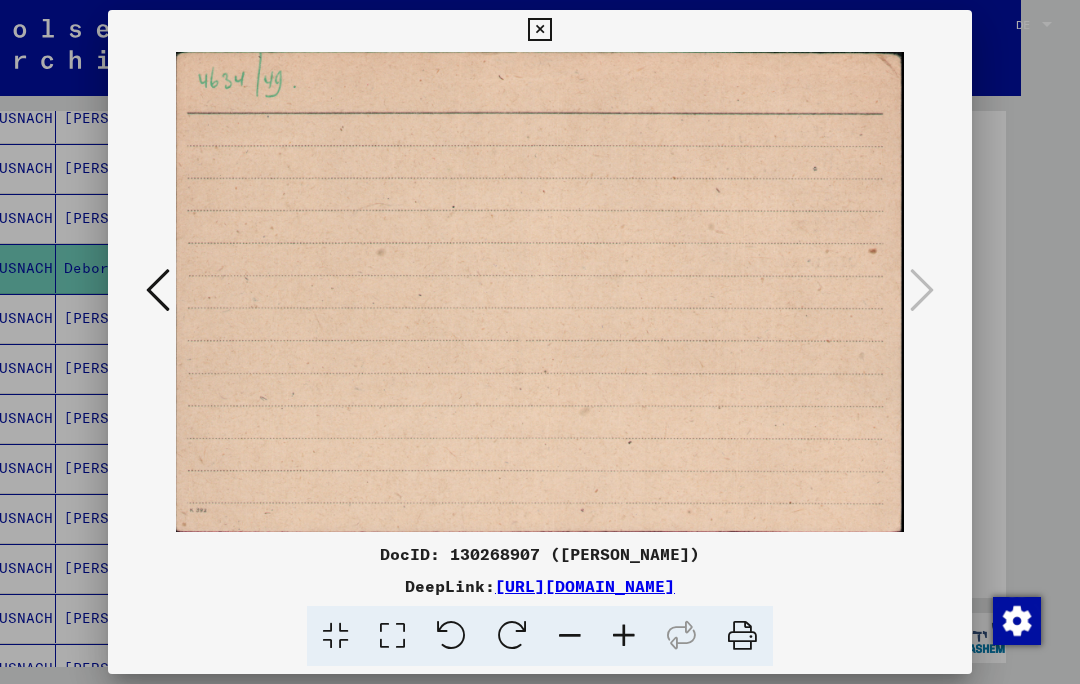 click at bounding box center [158, 290] 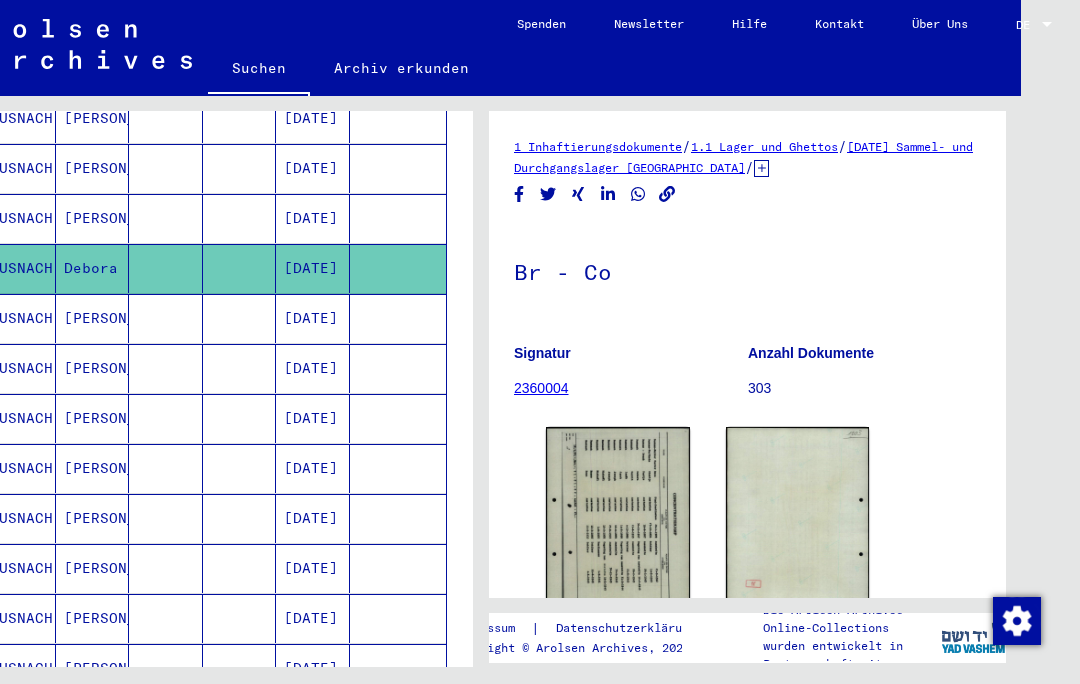 scroll, scrollTop: 0, scrollLeft: 0, axis: both 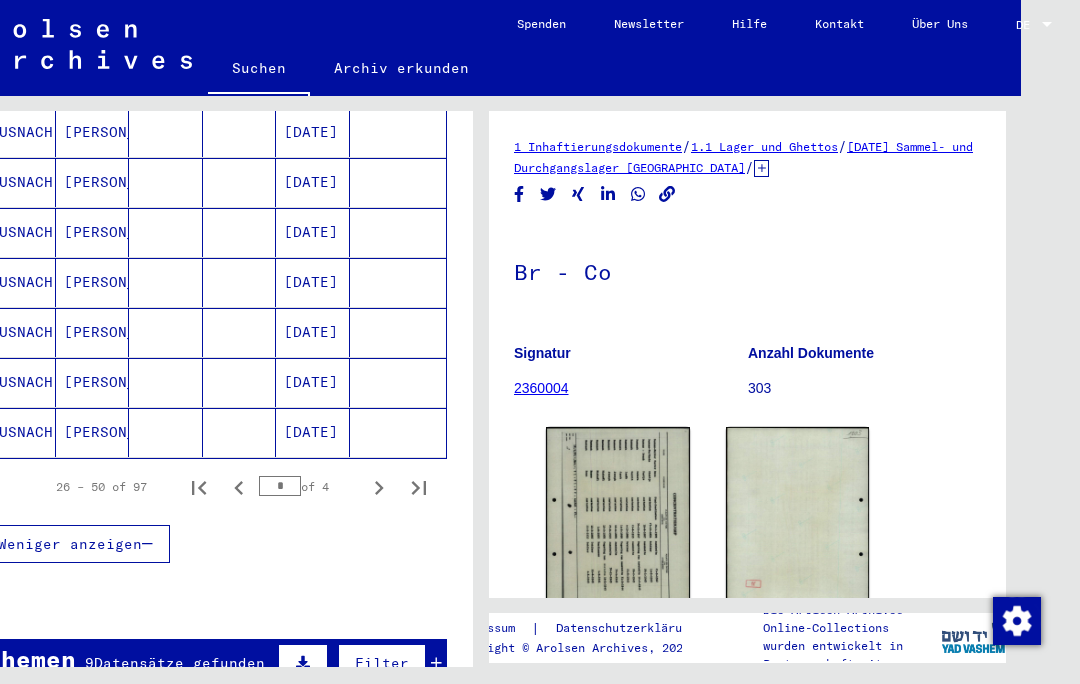 click at bounding box center [379, 487] 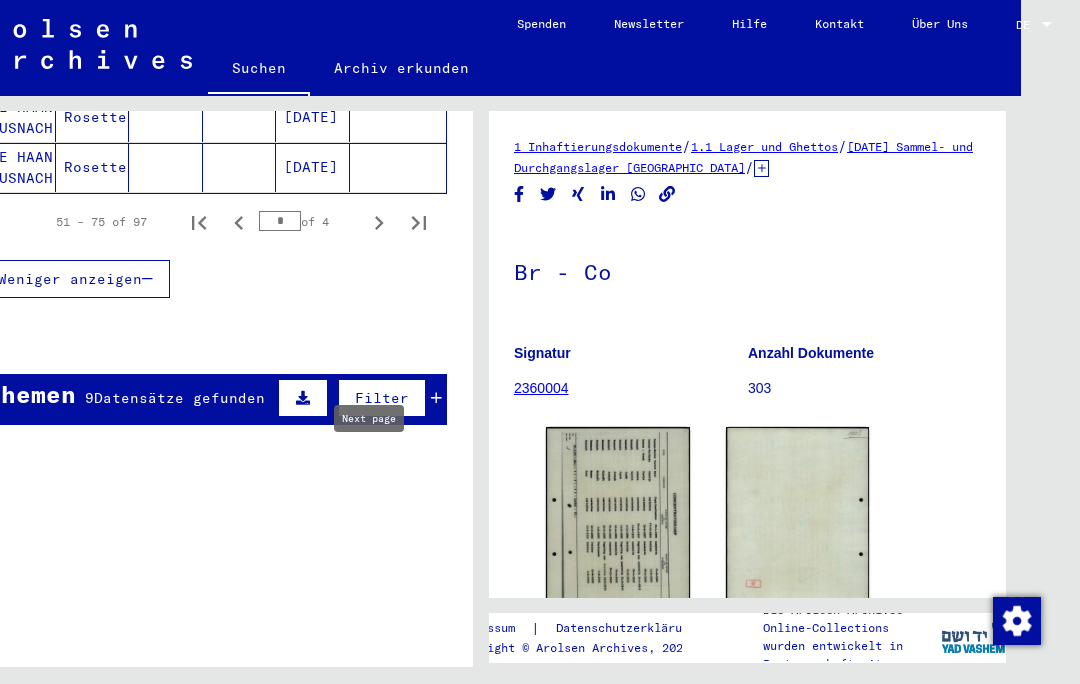 scroll, scrollTop: 1489, scrollLeft: 0, axis: vertical 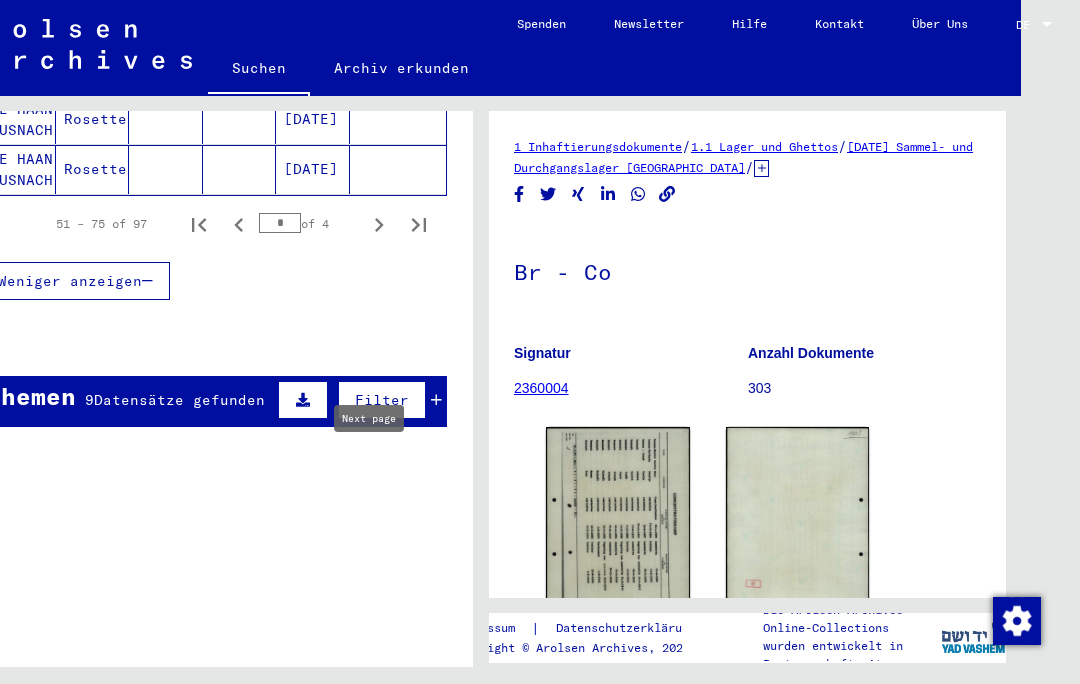 click 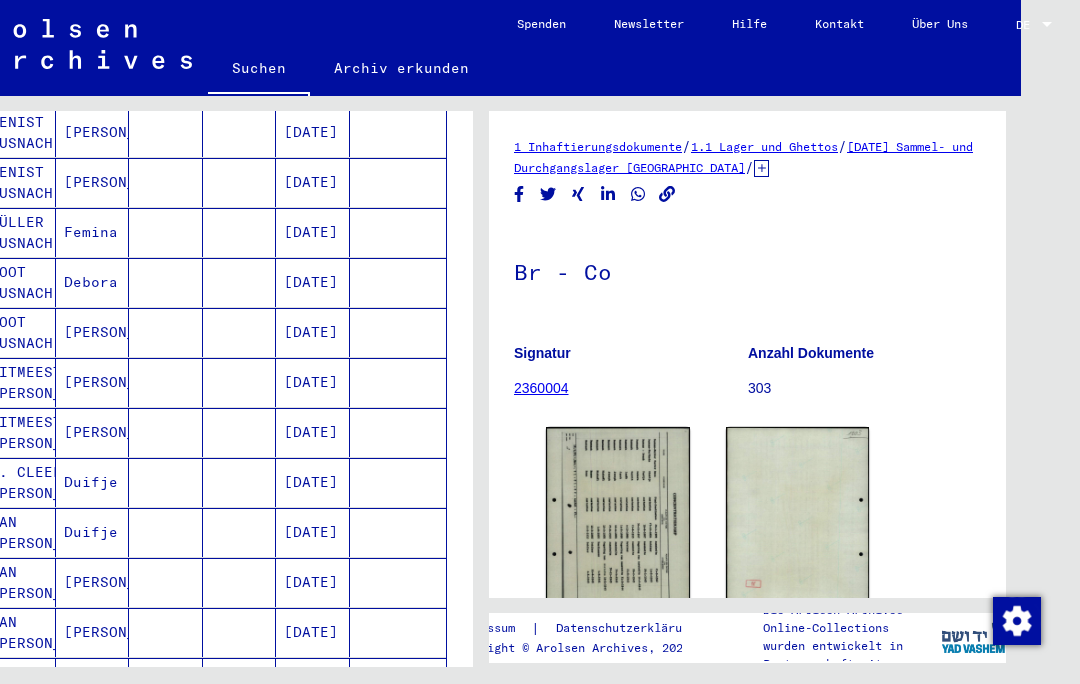 scroll, scrollTop: 625, scrollLeft: 0, axis: vertical 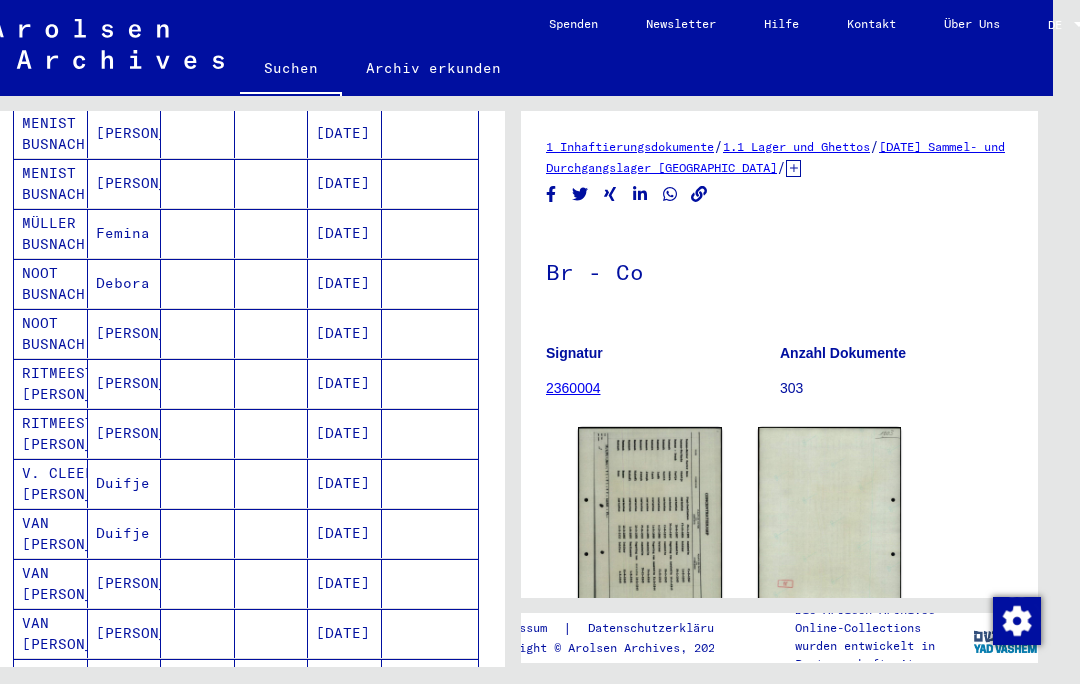 click at bounding box center (272, 333) 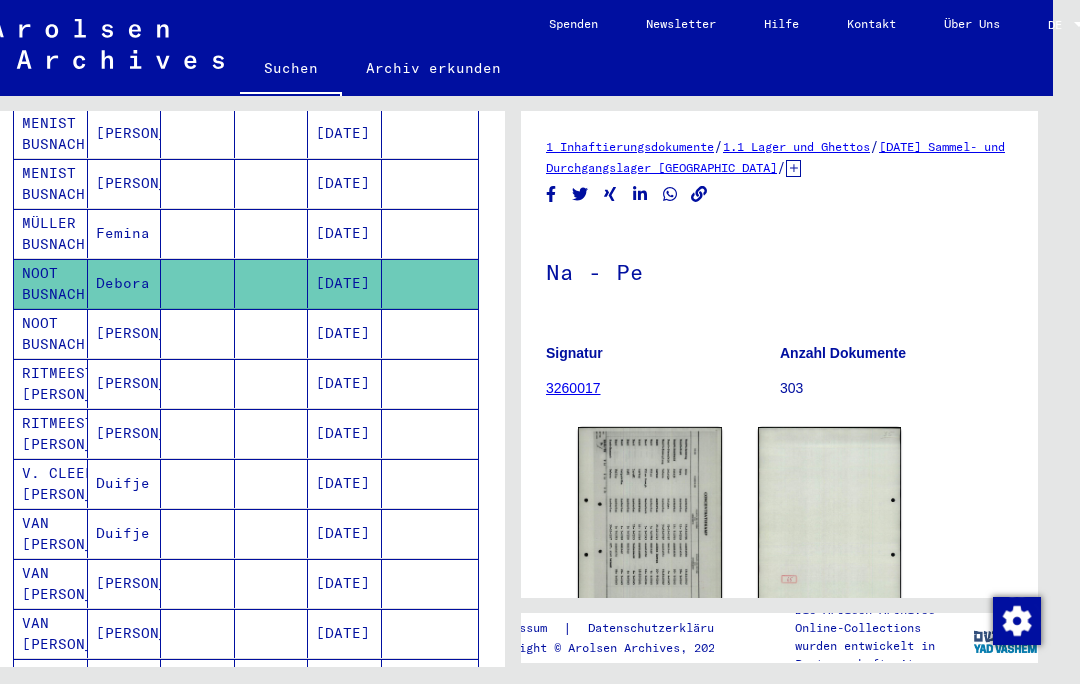 scroll, scrollTop: 0, scrollLeft: 0, axis: both 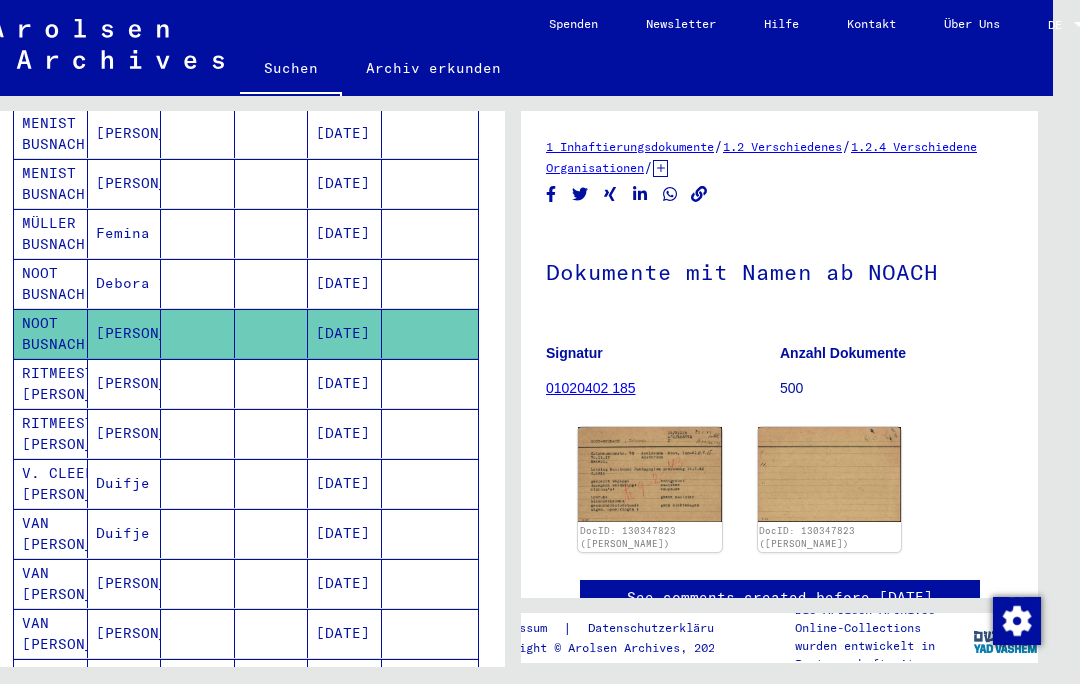 click 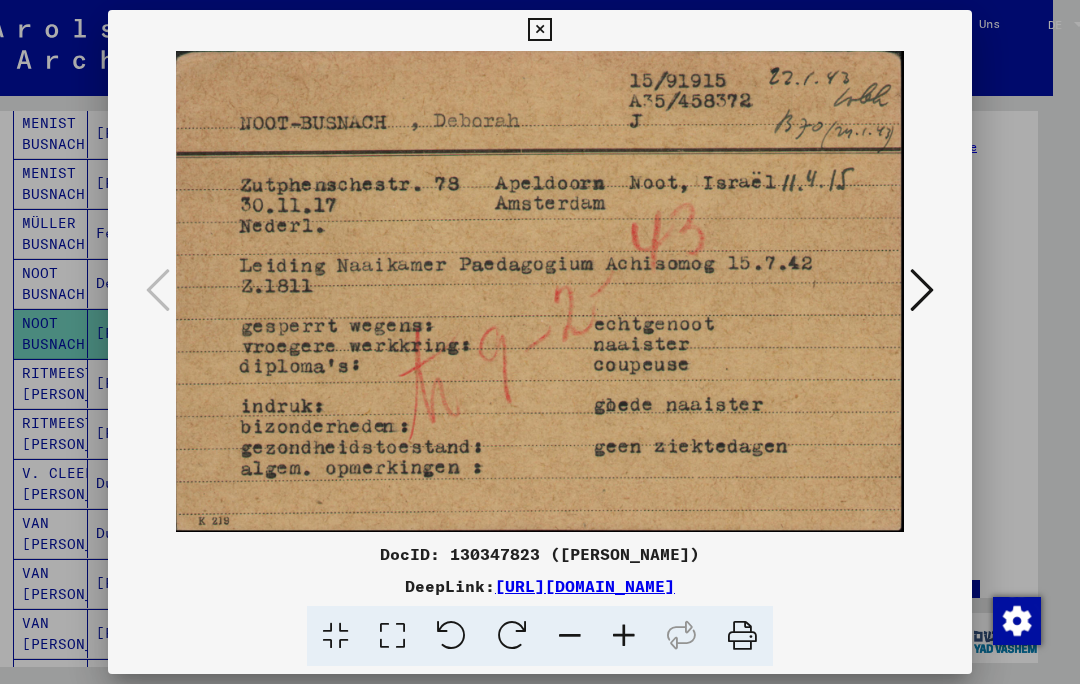 click at bounding box center (539, 30) 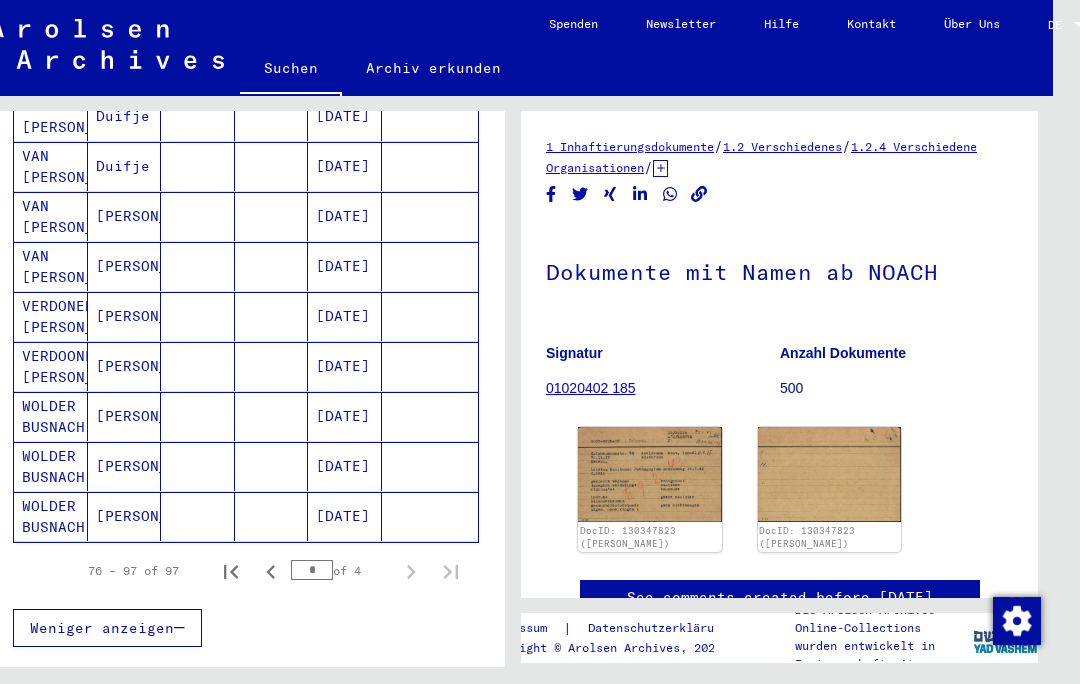 scroll, scrollTop: 991, scrollLeft: 0, axis: vertical 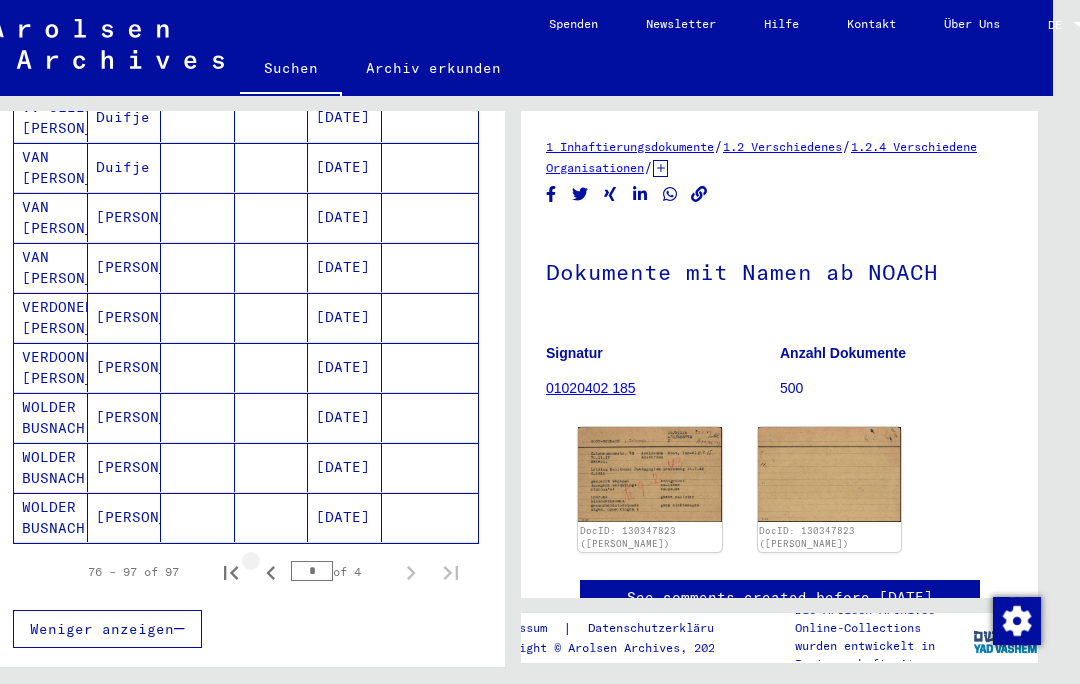 click 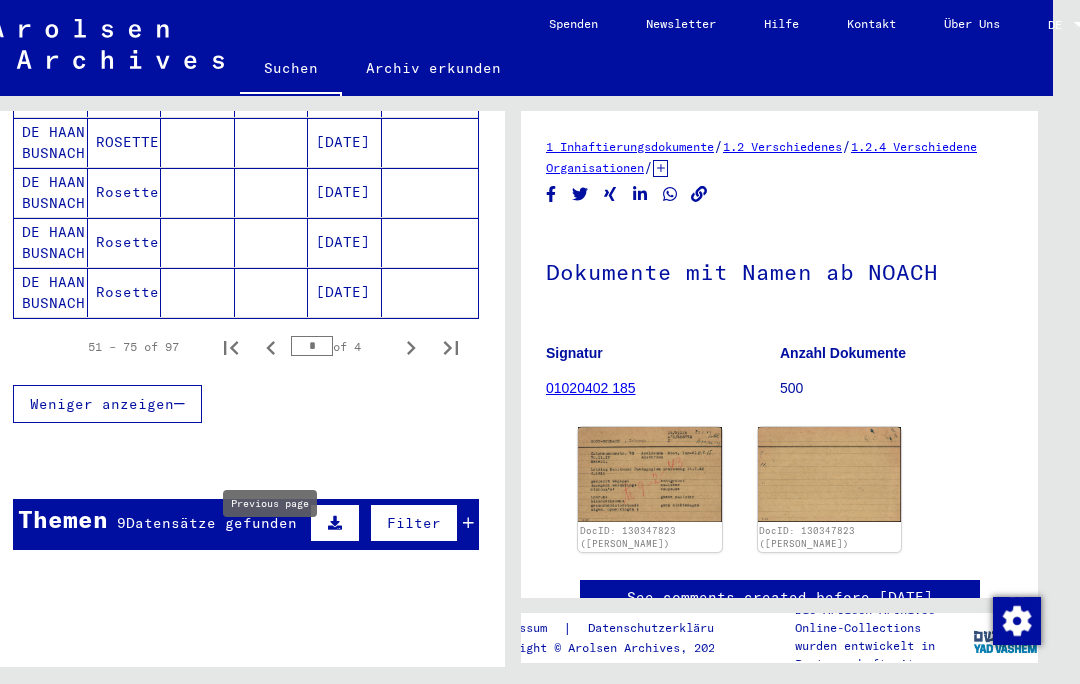 scroll, scrollTop: 1378, scrollLeft: 0, axis: vertical 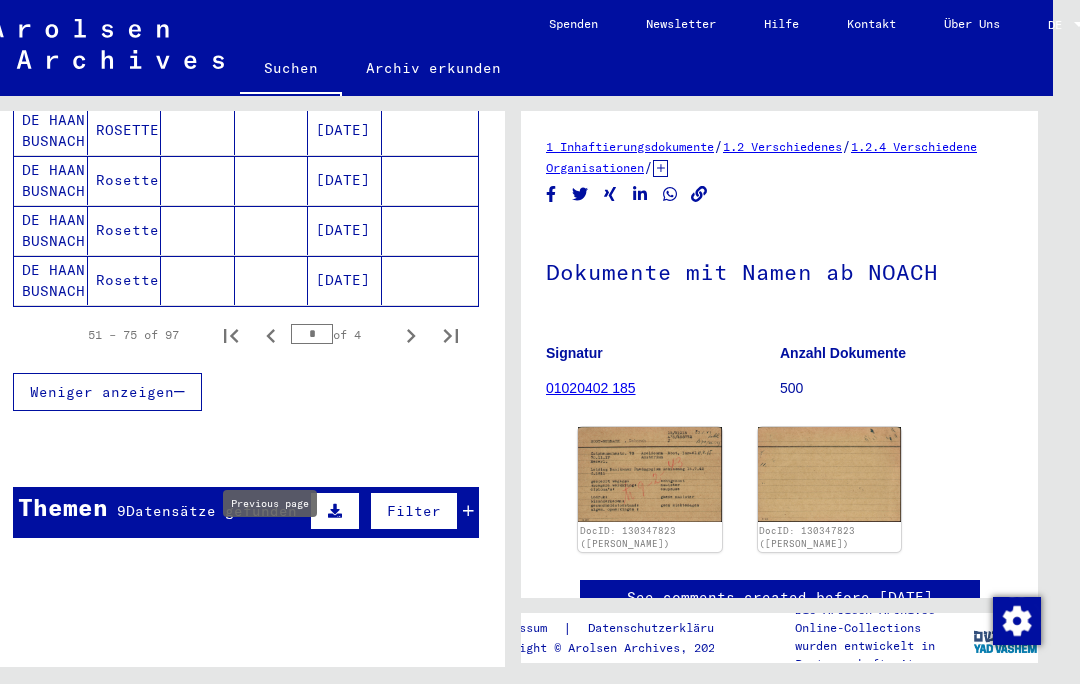 click 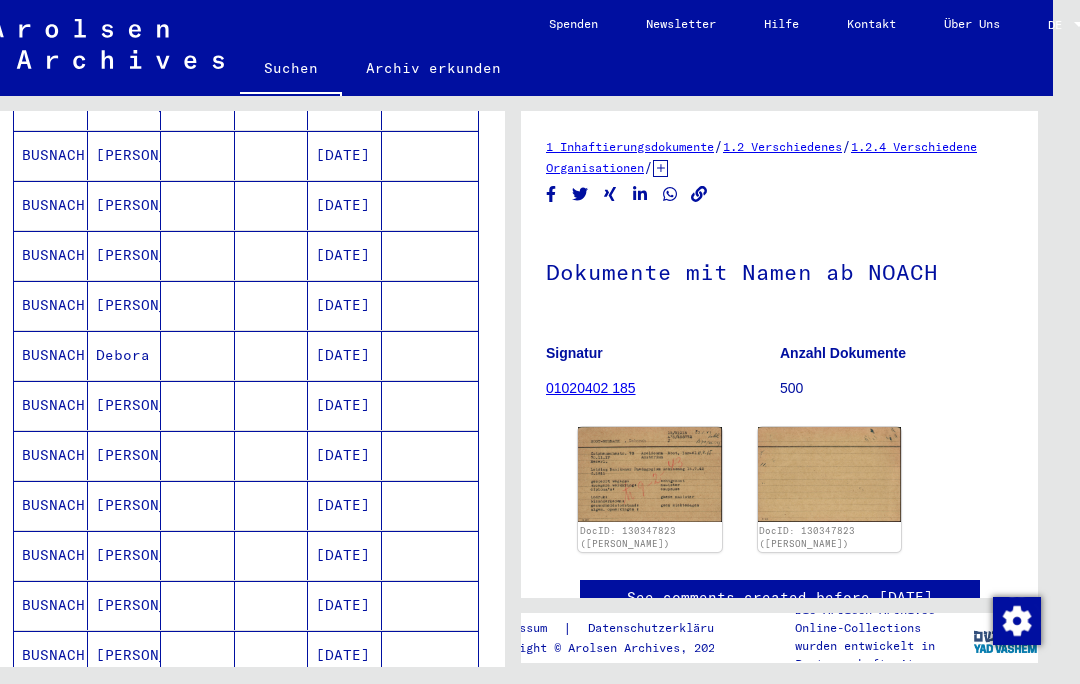 scroll, scrollTop: 841, scrollLeft: 0, axis: vertical 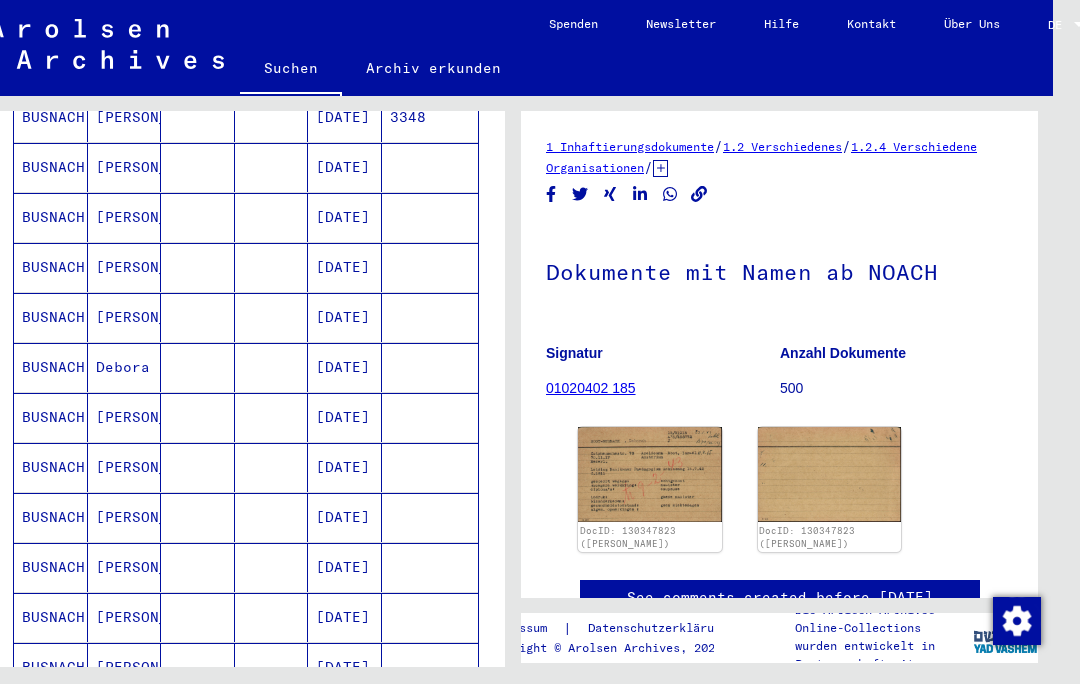 click on "Debora" at bounding box center [125, 417] 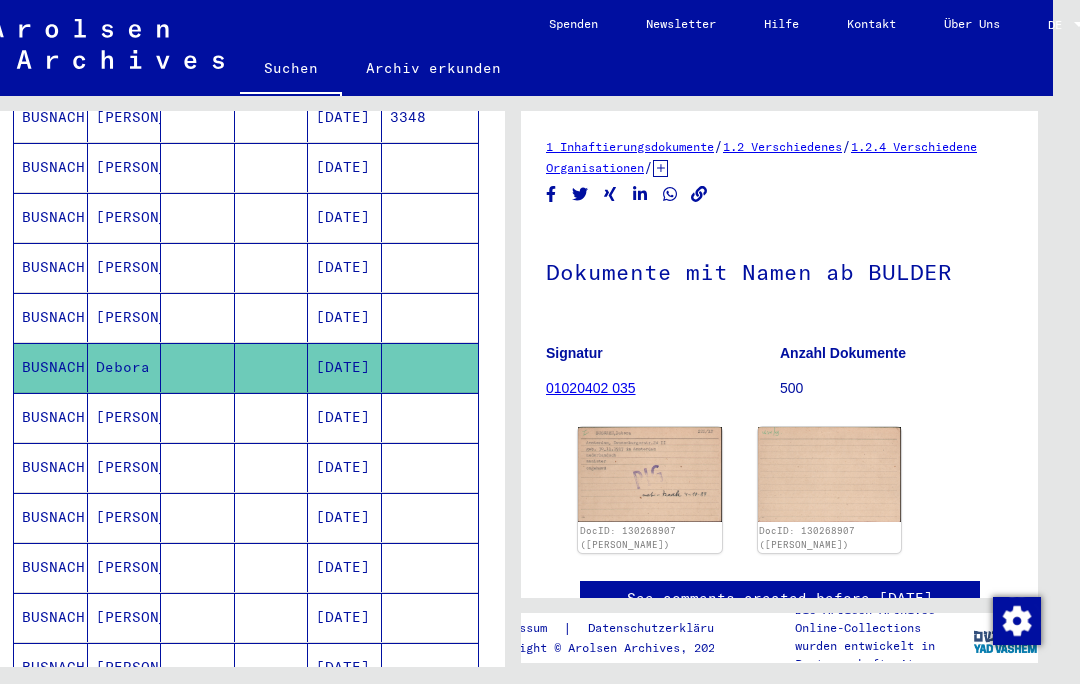 scroll, scrollTop: 0, scrollLeft: 0, axis: both 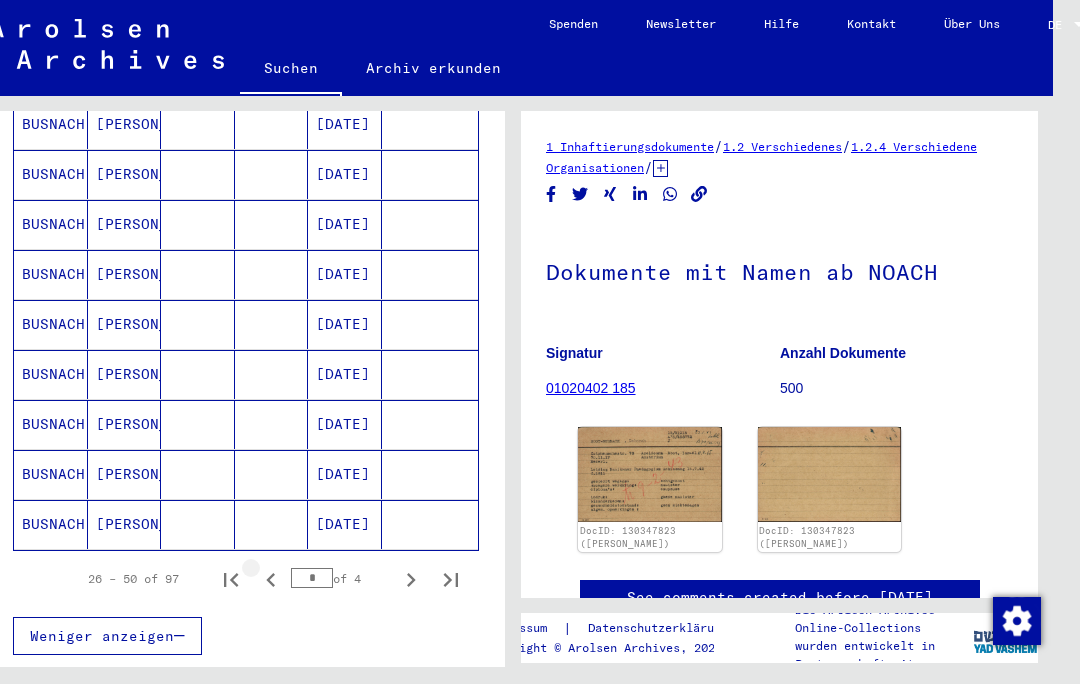click 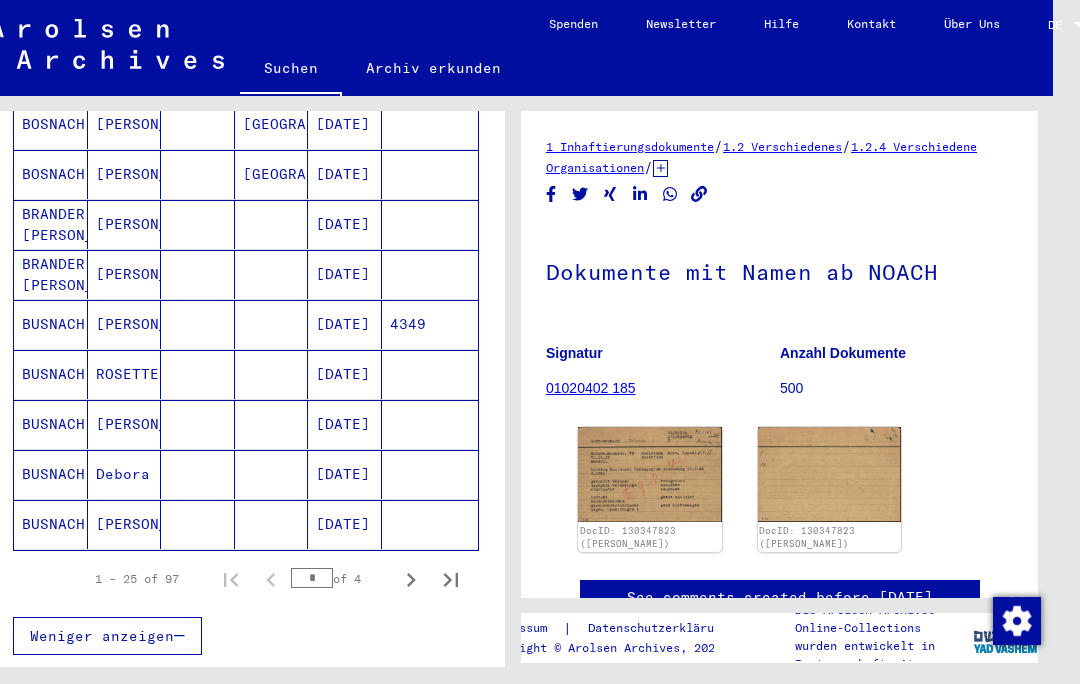 click on "Debora" at bounding box center [125, 524] 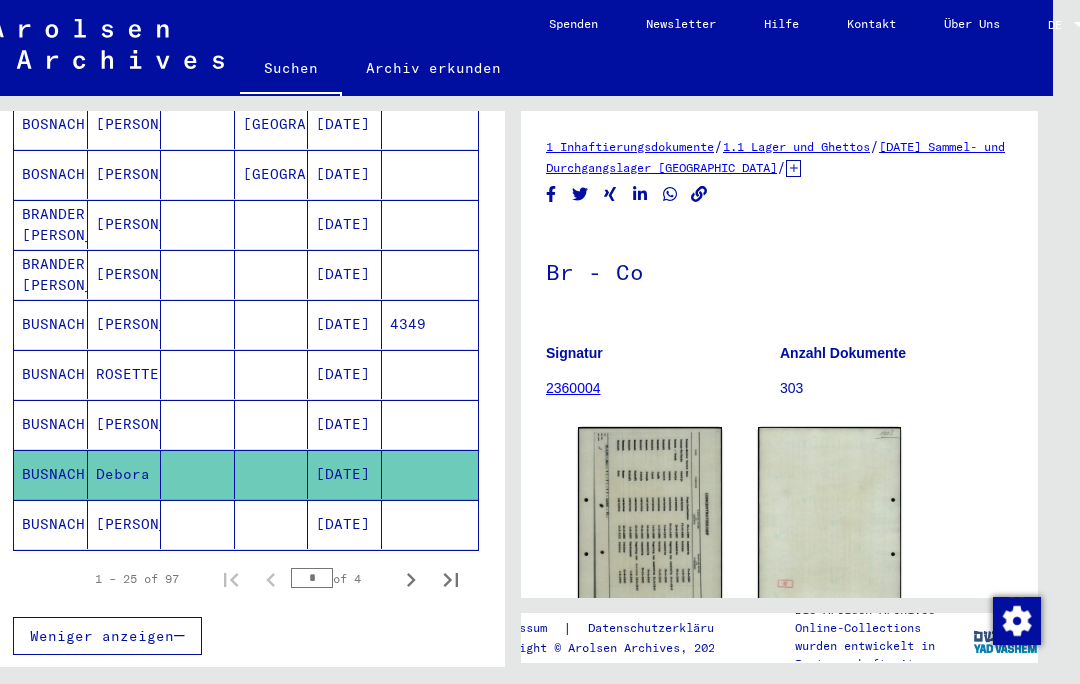 scroll, scrollTop: 0, scrollLeft: 0, axis: both 